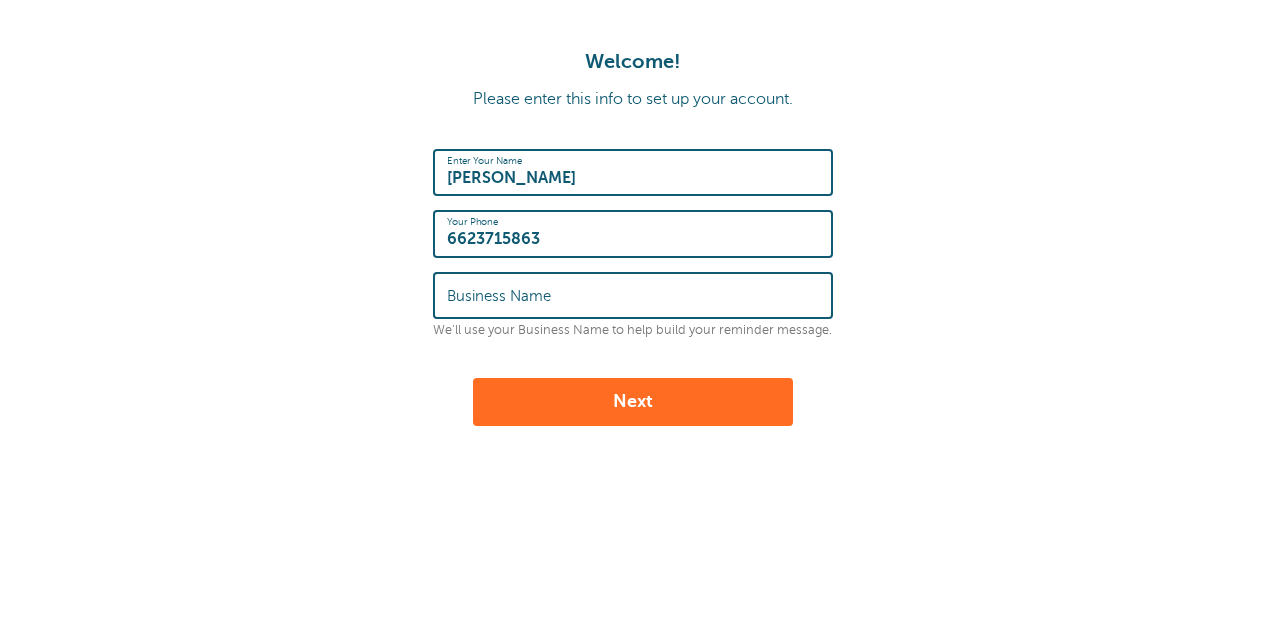 scroll, scrollTop: 0, scrollLeft: 0, axis: both 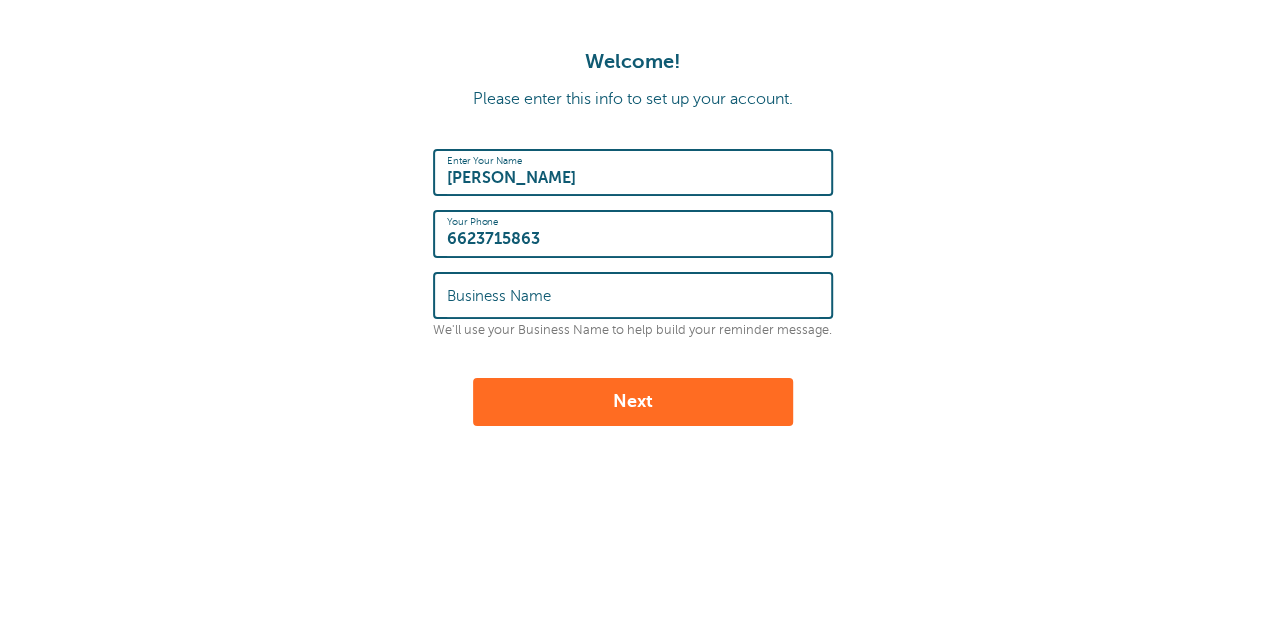 click on "Business Name" at bounding box center (499, 296) 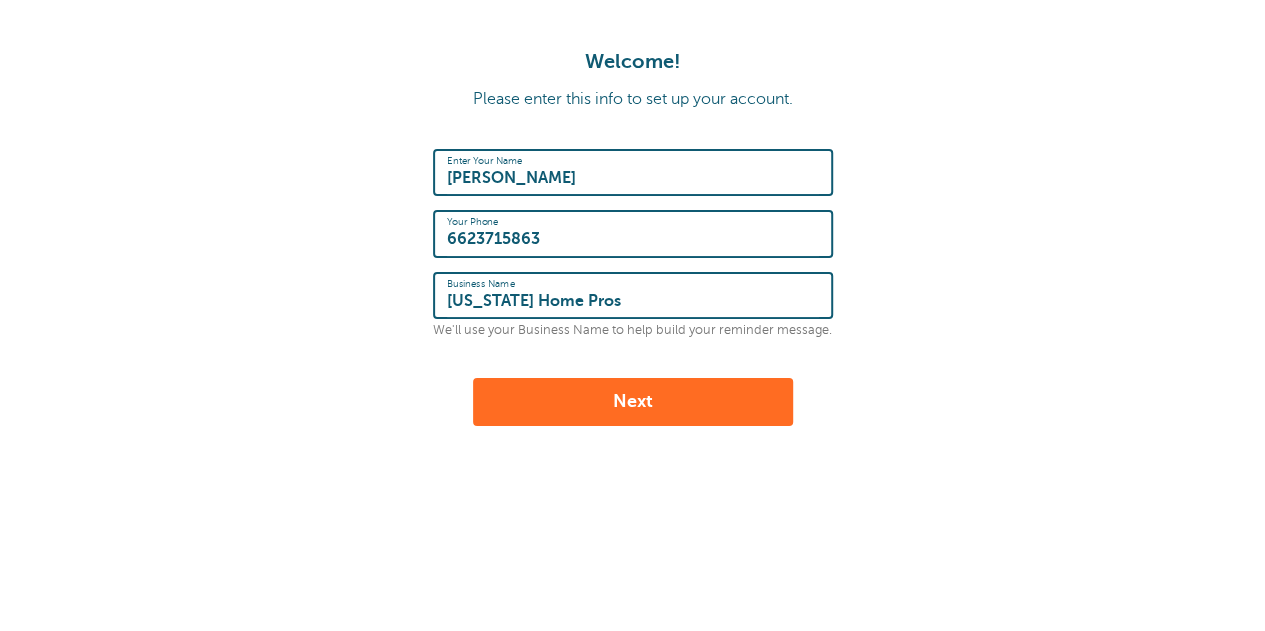 type on "Mississippi Home Pros" 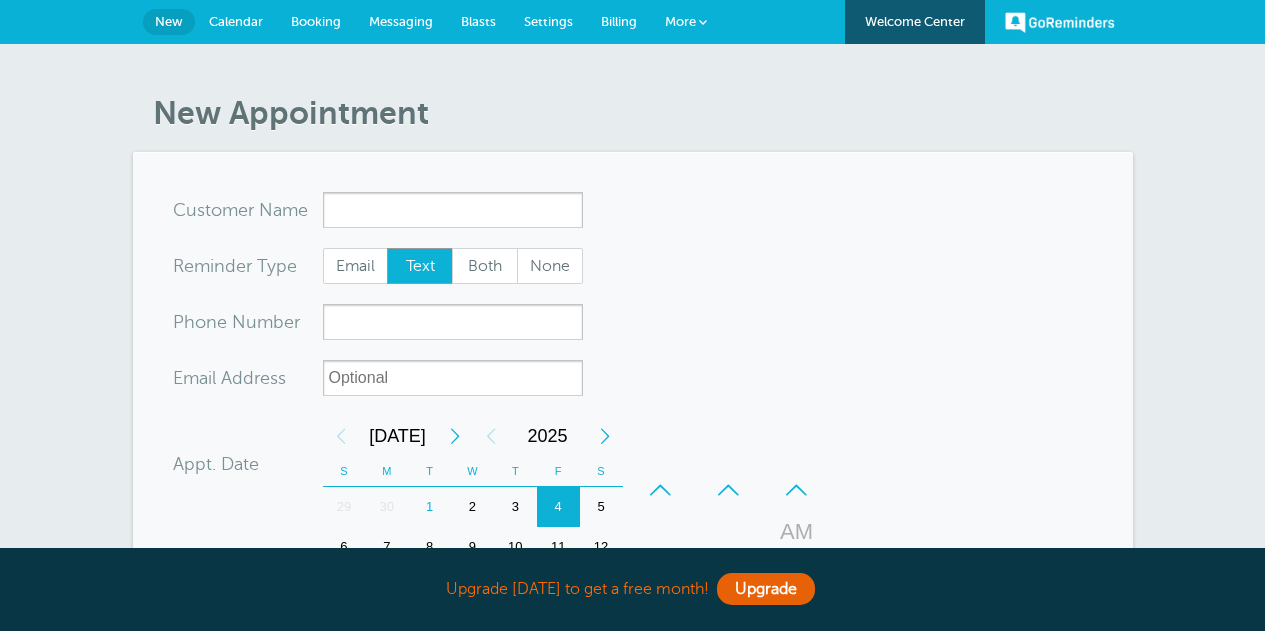 scroll, scrollTop: 0, scrollLeft: 0, axis: both 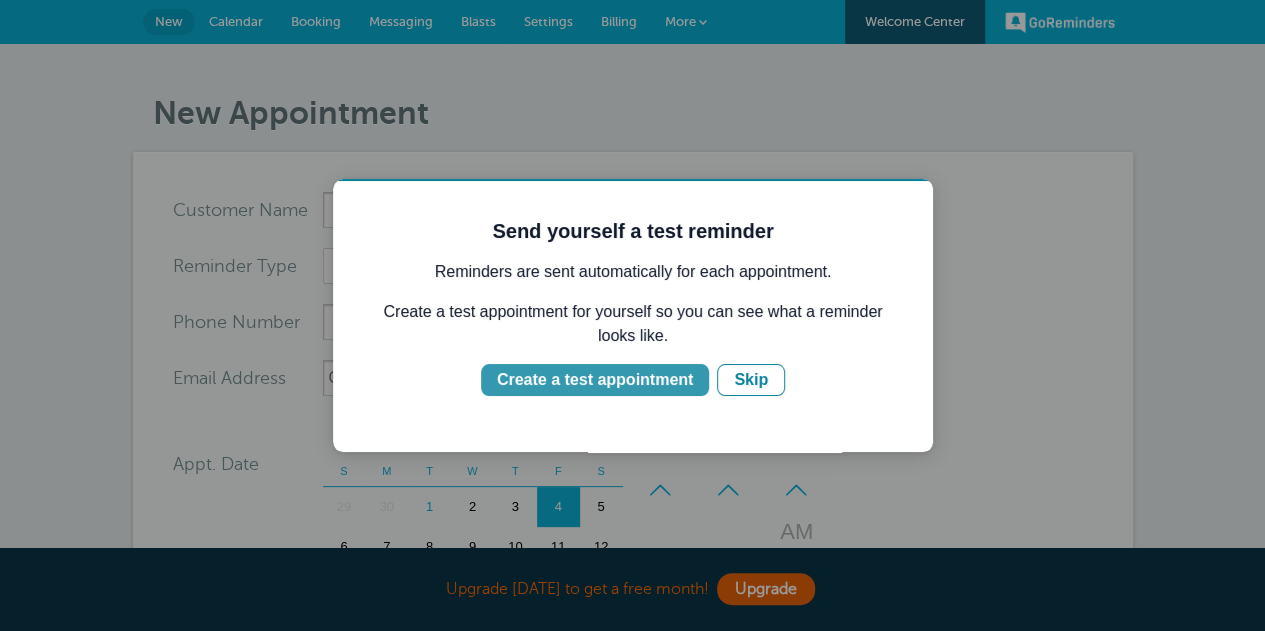 click on "Create a test appointment" at bounding box center [595, 380] 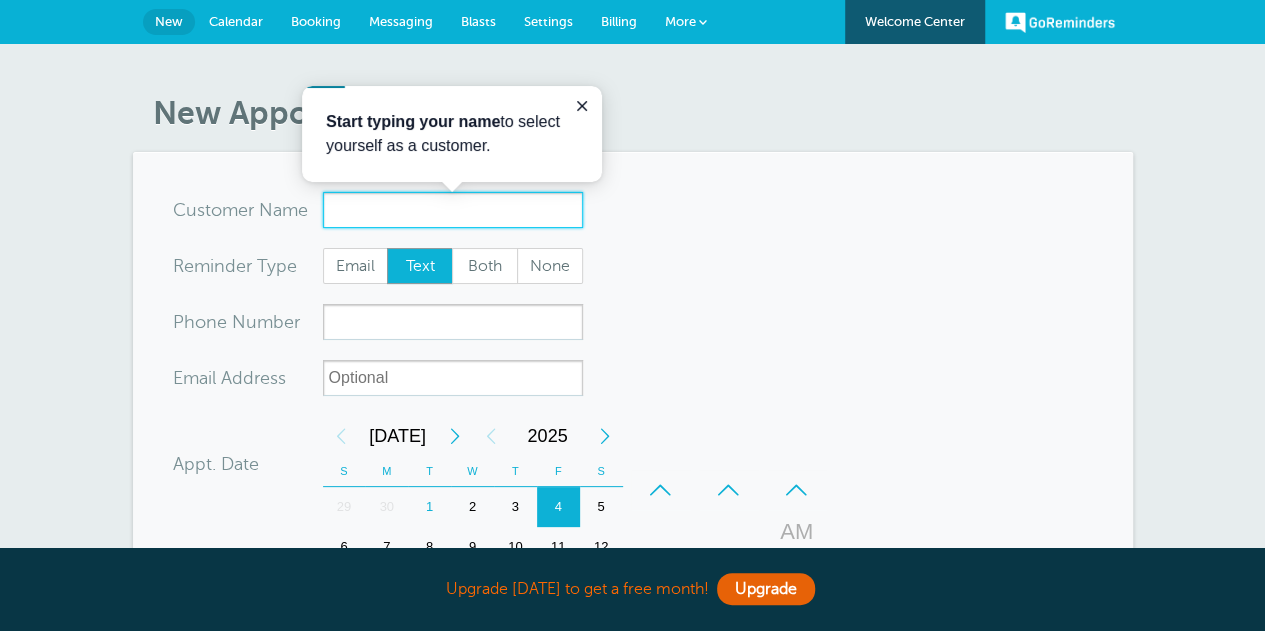 scroll, scrollTop: 0, scrollLeft: 0, axis: both 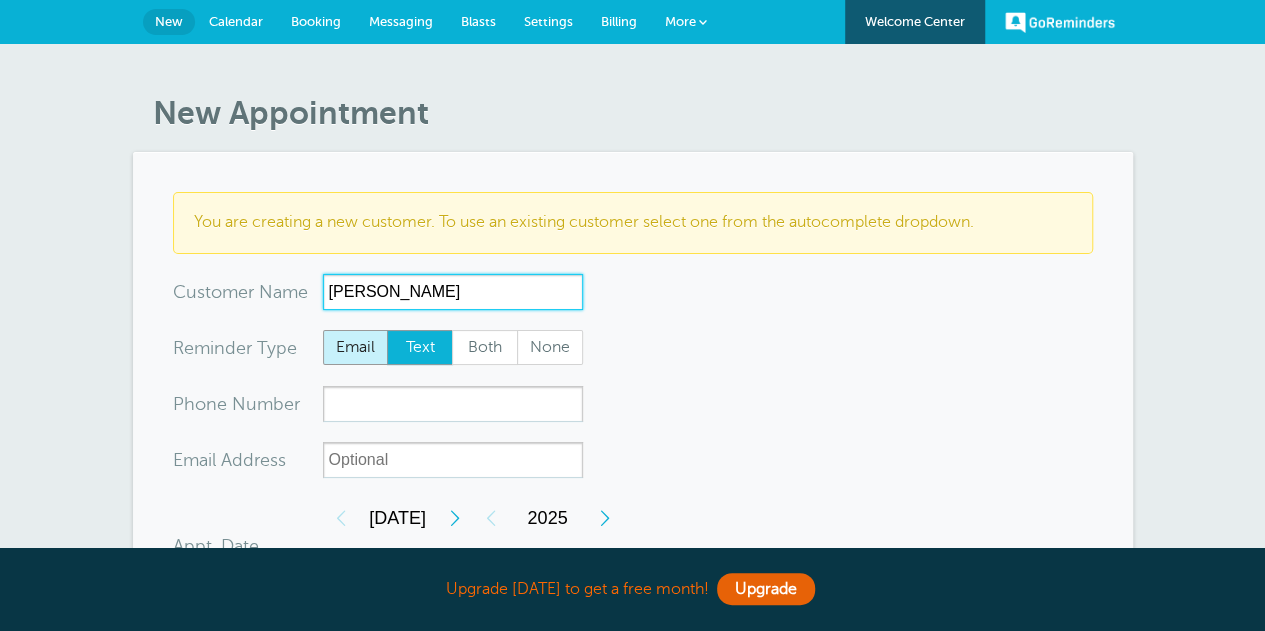 type on "Bob Smith" 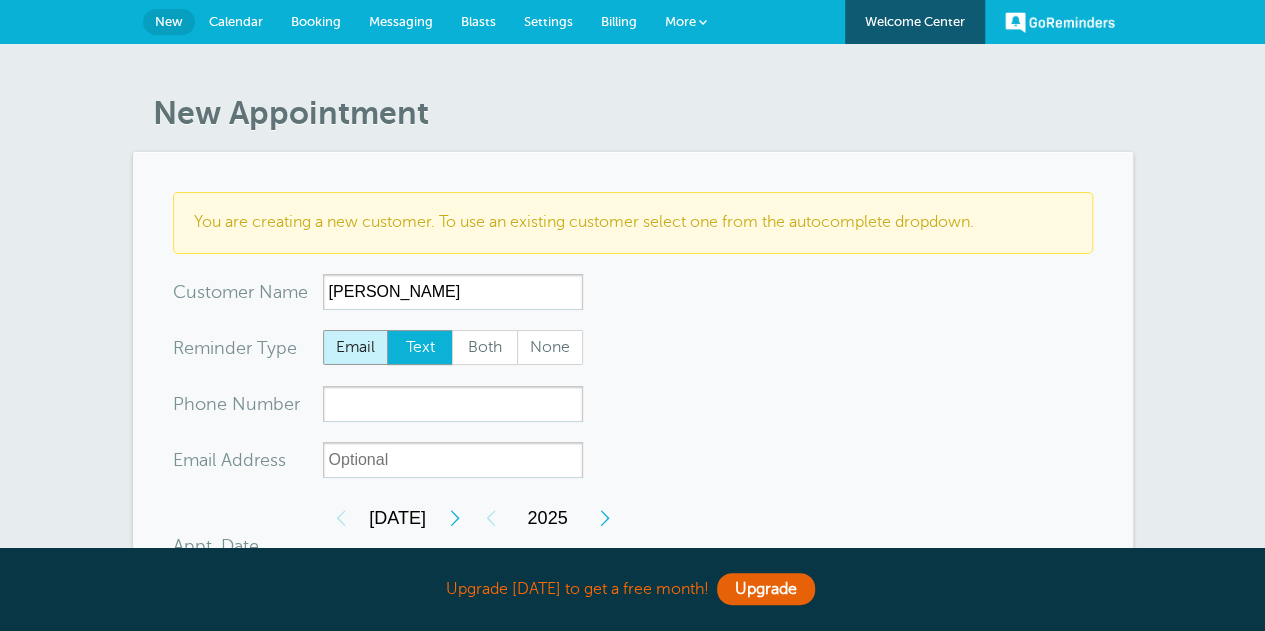click on "Email" at bounding box center [356, 348] 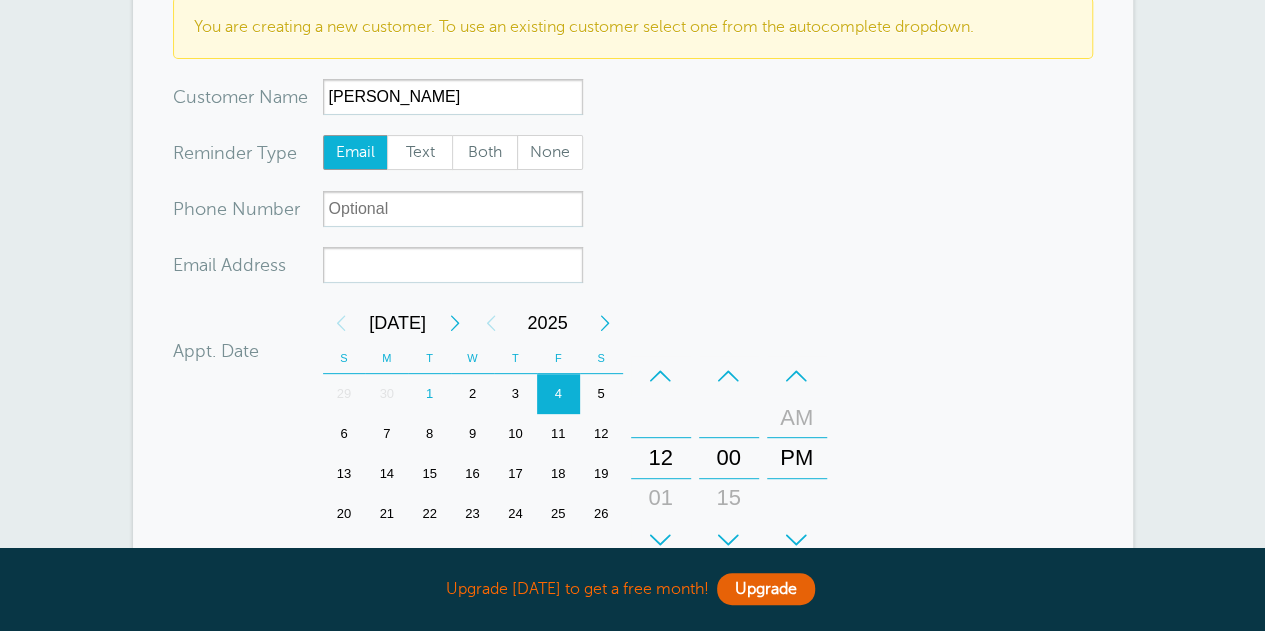 scroll, scrollTop: 200, scrollLeft: 0, axis: vertical 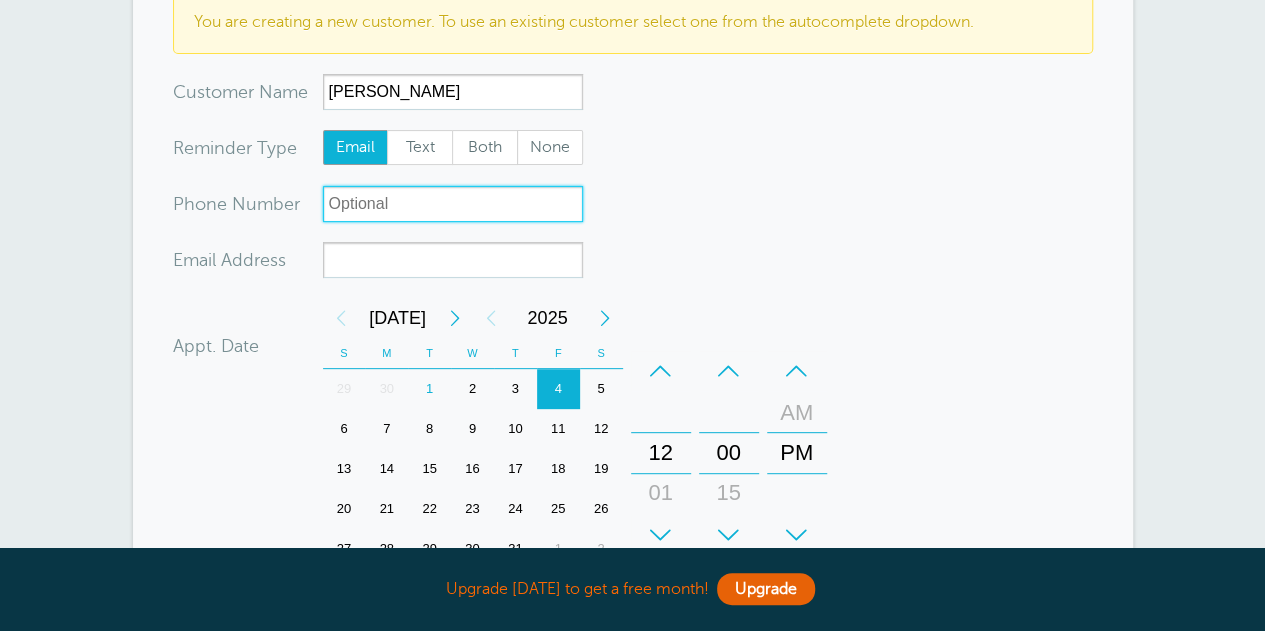click on "xxx-no-autofill" at bounding box center [453, 204] 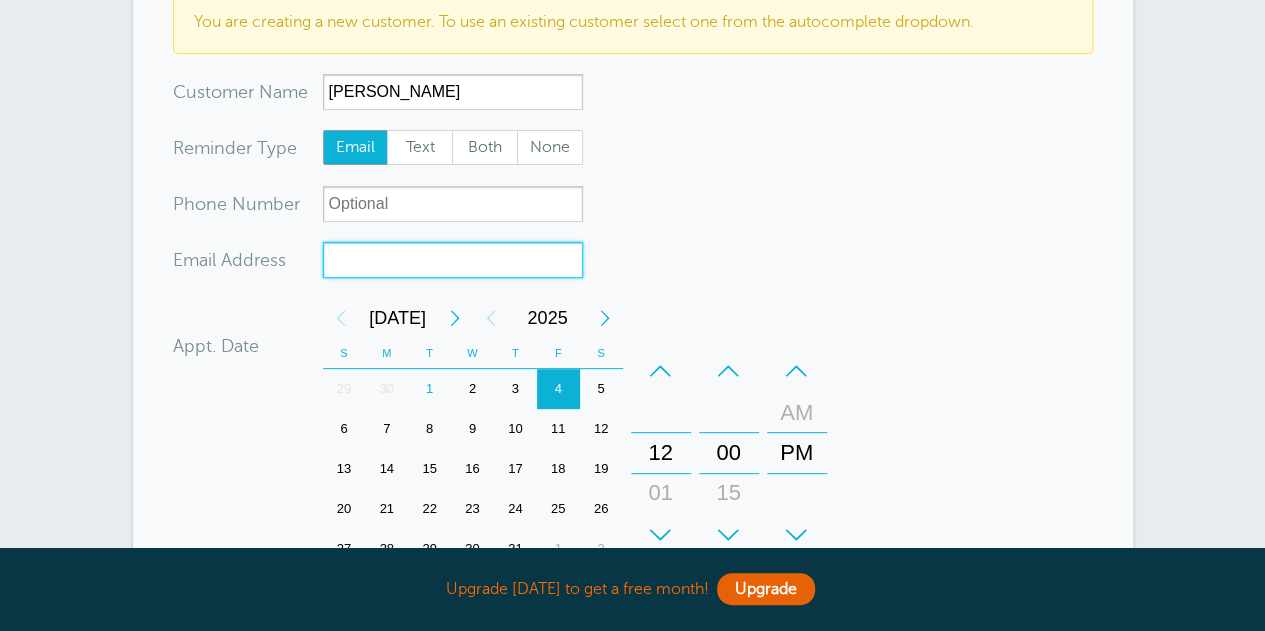 click on "xx-no-autofill" at bounding box center [453, 260] 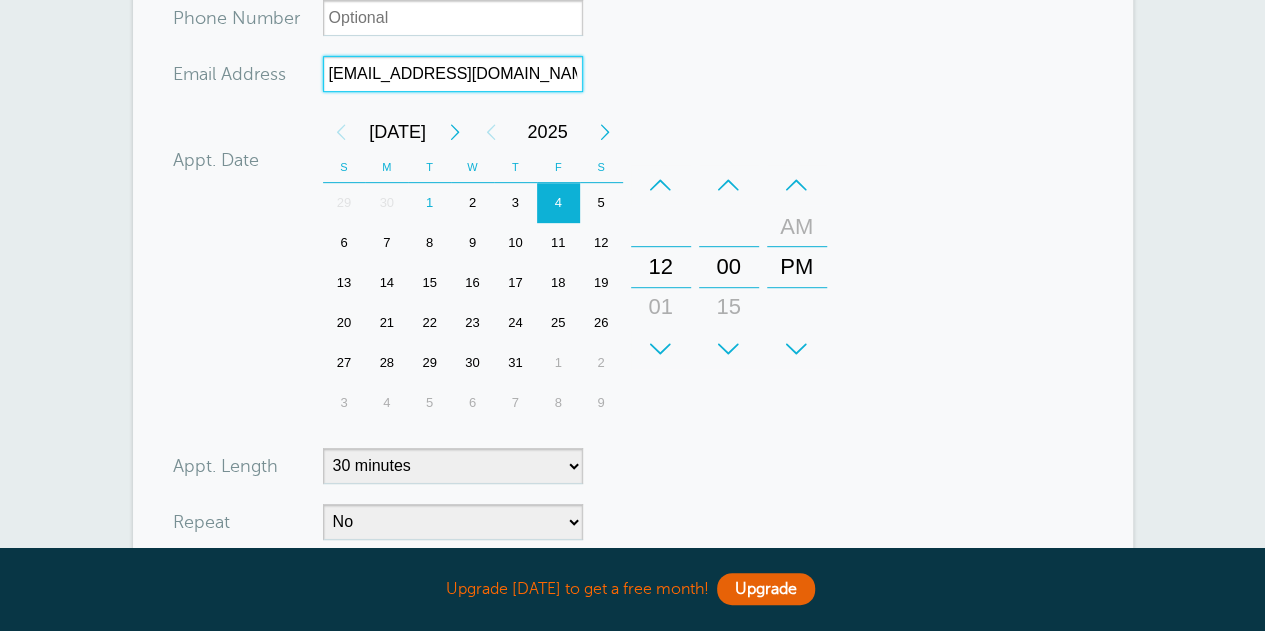 scroll, scrollTop: 400, scrollLeft: 0, axis: vertical 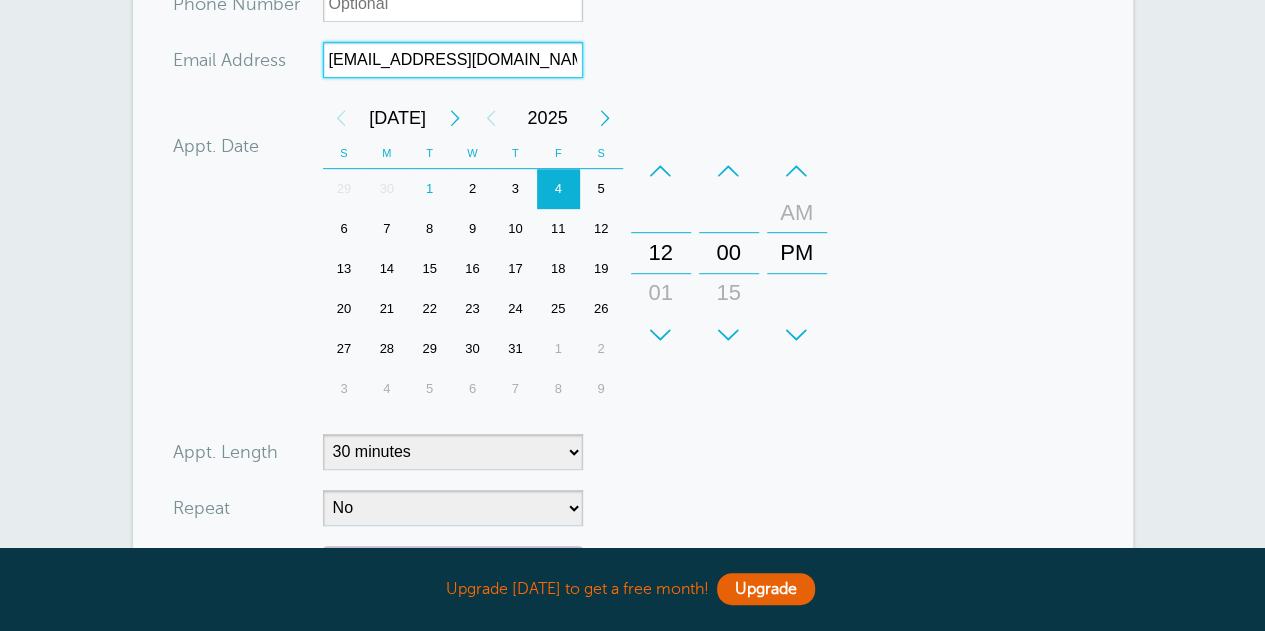 click on "7" at bounding box center [386, 229] 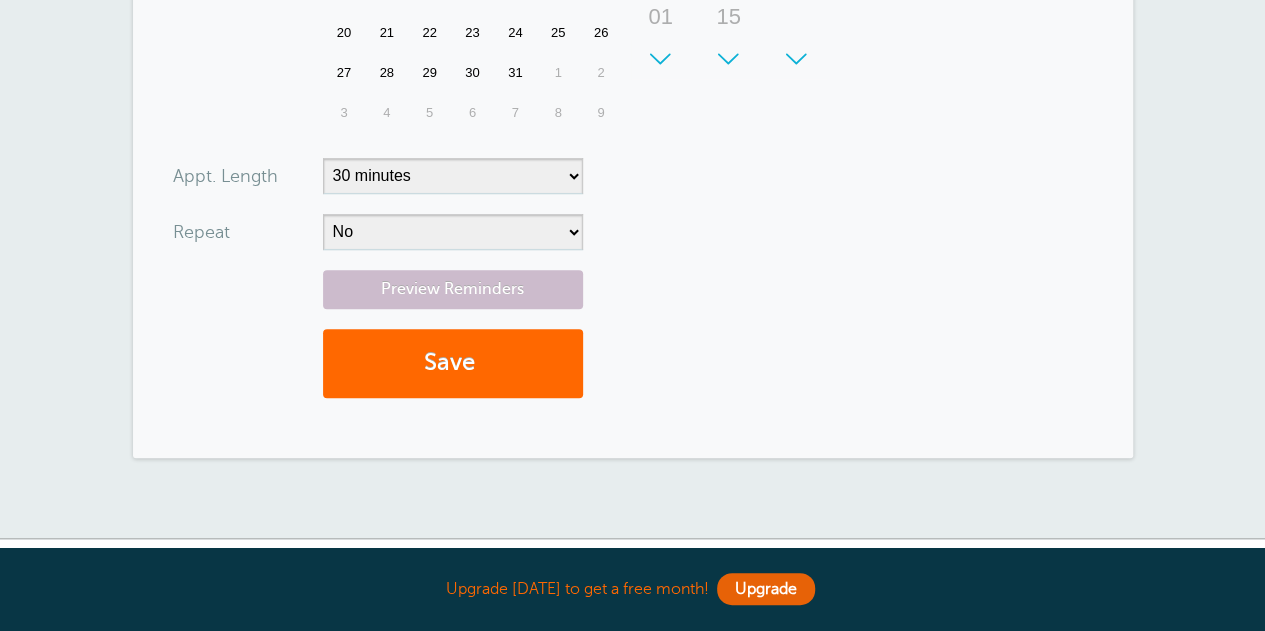 scroll, scrollTop: 700, scrollLeft: 0, axis: vertical 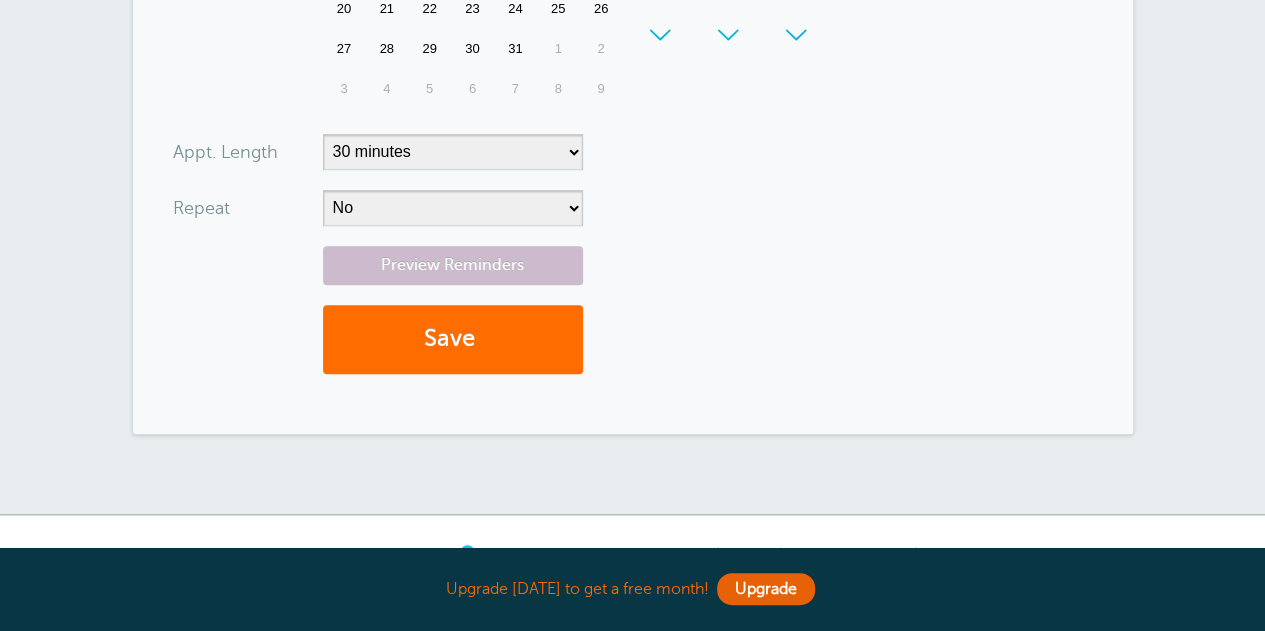 type on "bobsmith72@aol.com" 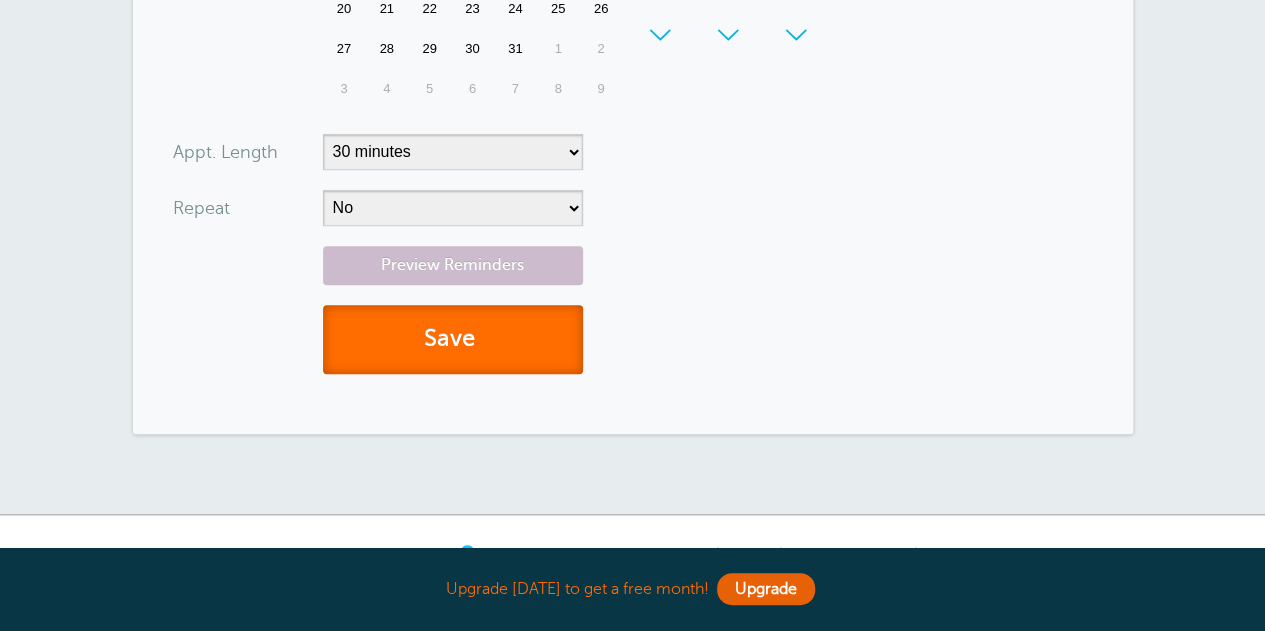 click on "Save" at bounding box center [453, 339] 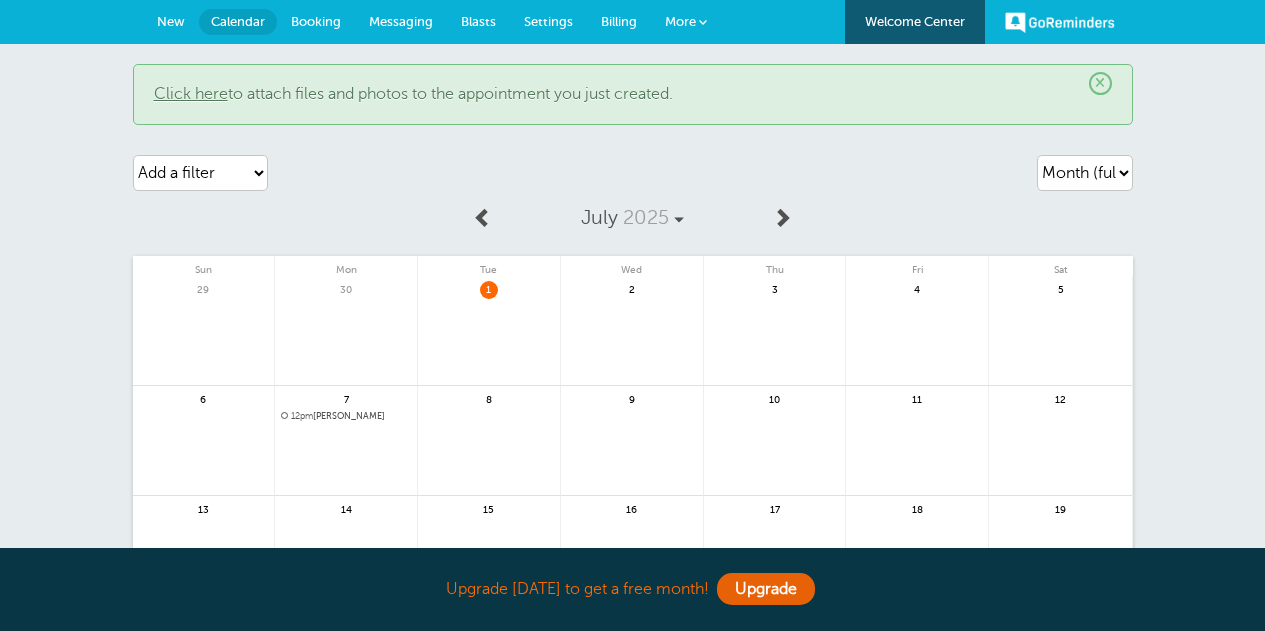 scroll, scrollTop: 0, scrollLeft: 0, axis: both 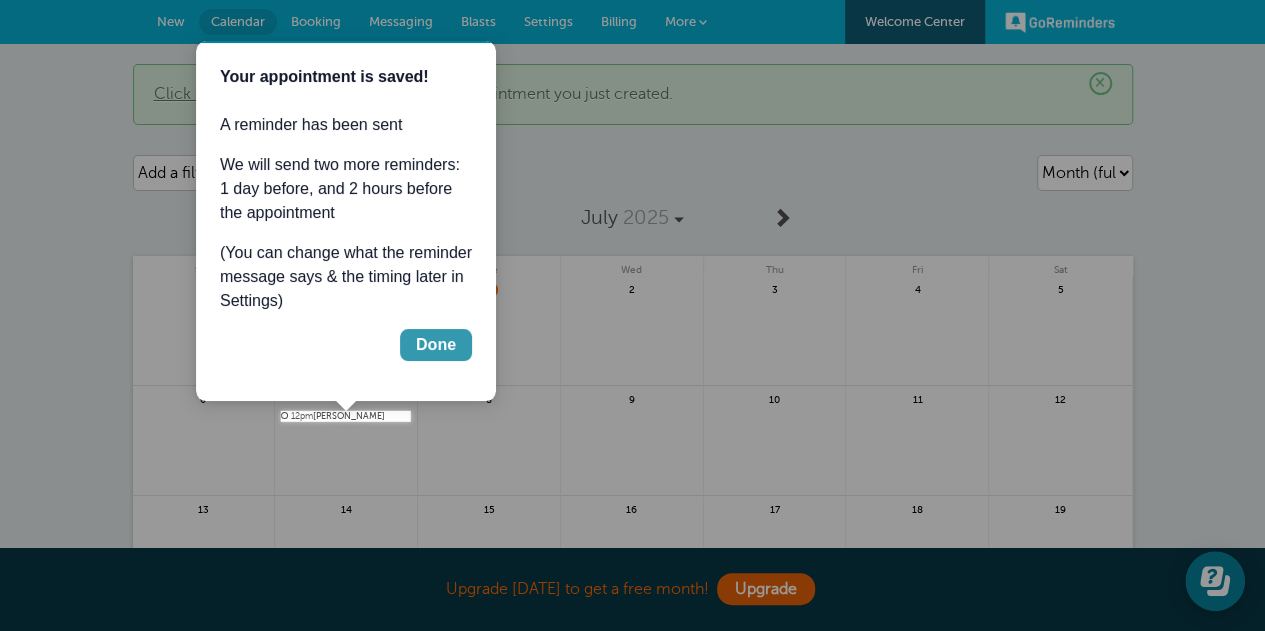 click on "Done" at bounding box center (436, 345) 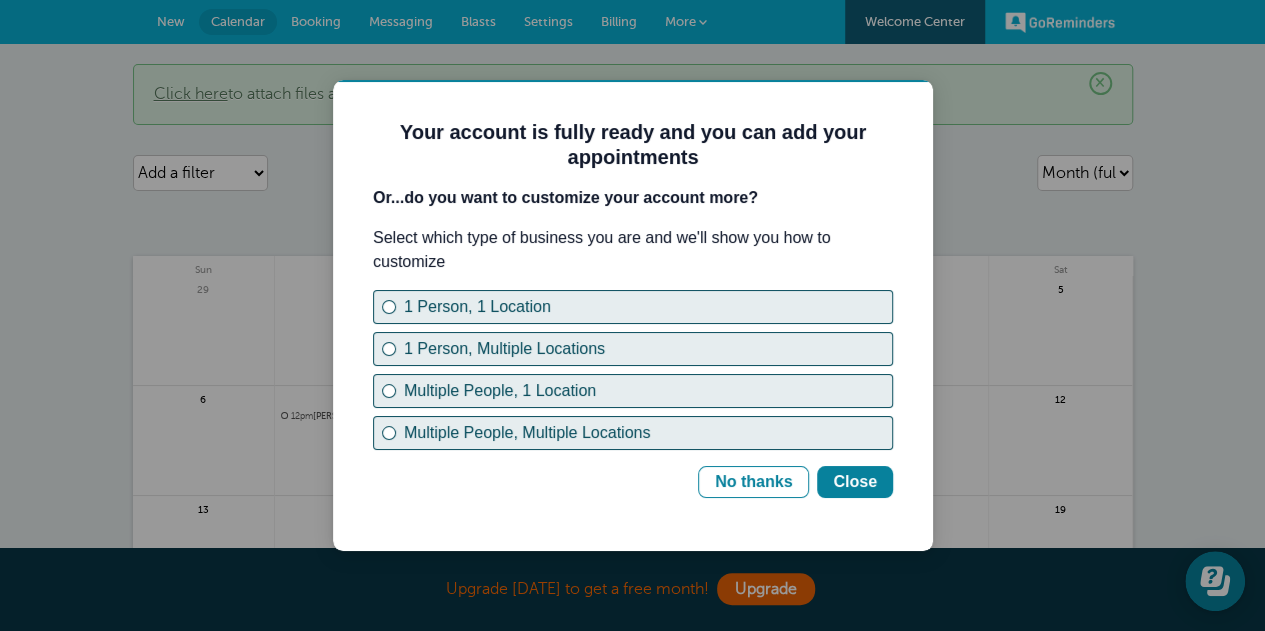scroll, scrollTop: 0, scrollLeft: 0, axis: both 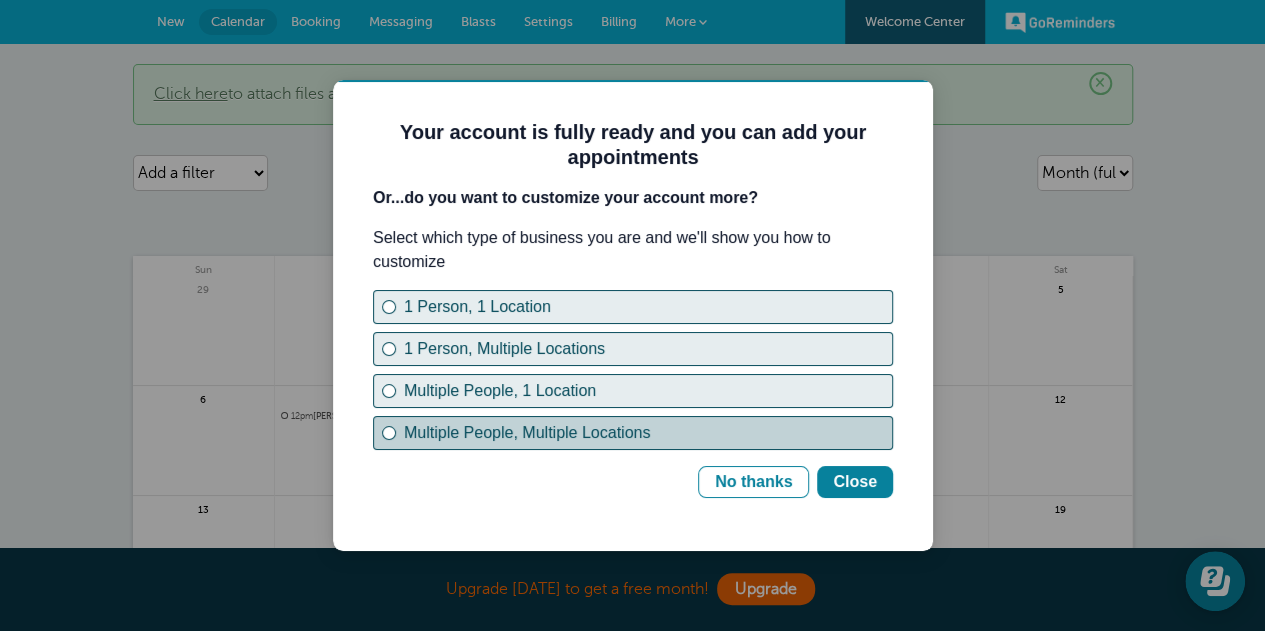 click on "Multiple People, Multiple Locations" at bounding box center (633, 433) 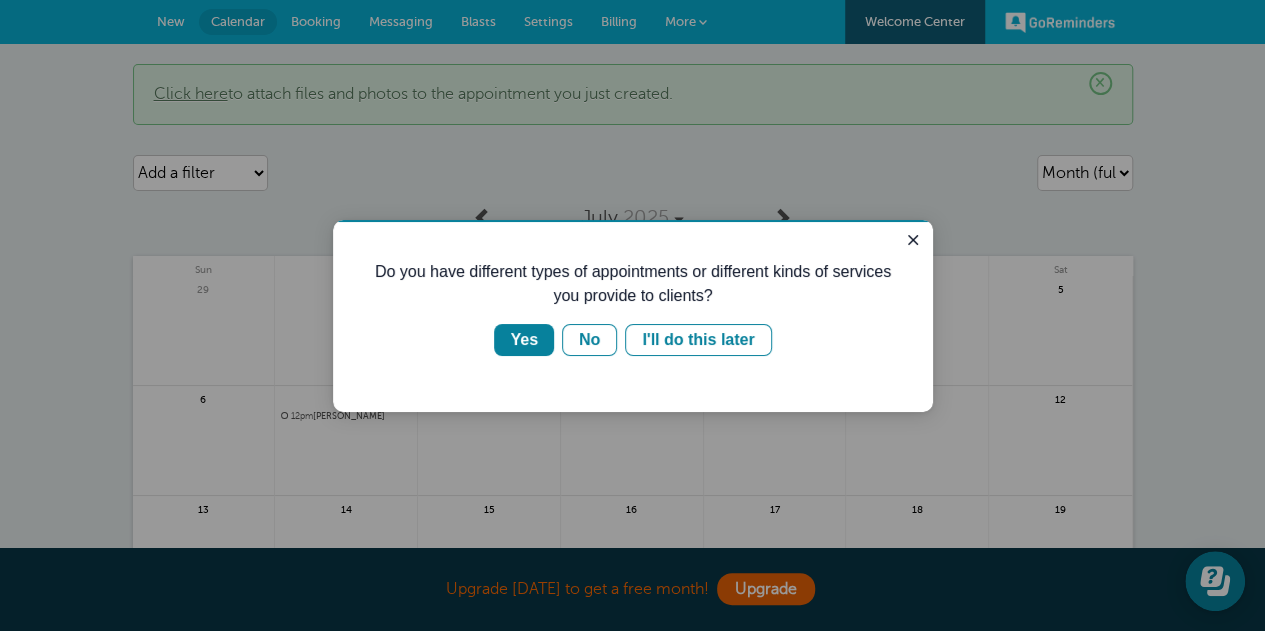 scroll, scrollTop: 0, scrollLeft: 0, axis: both 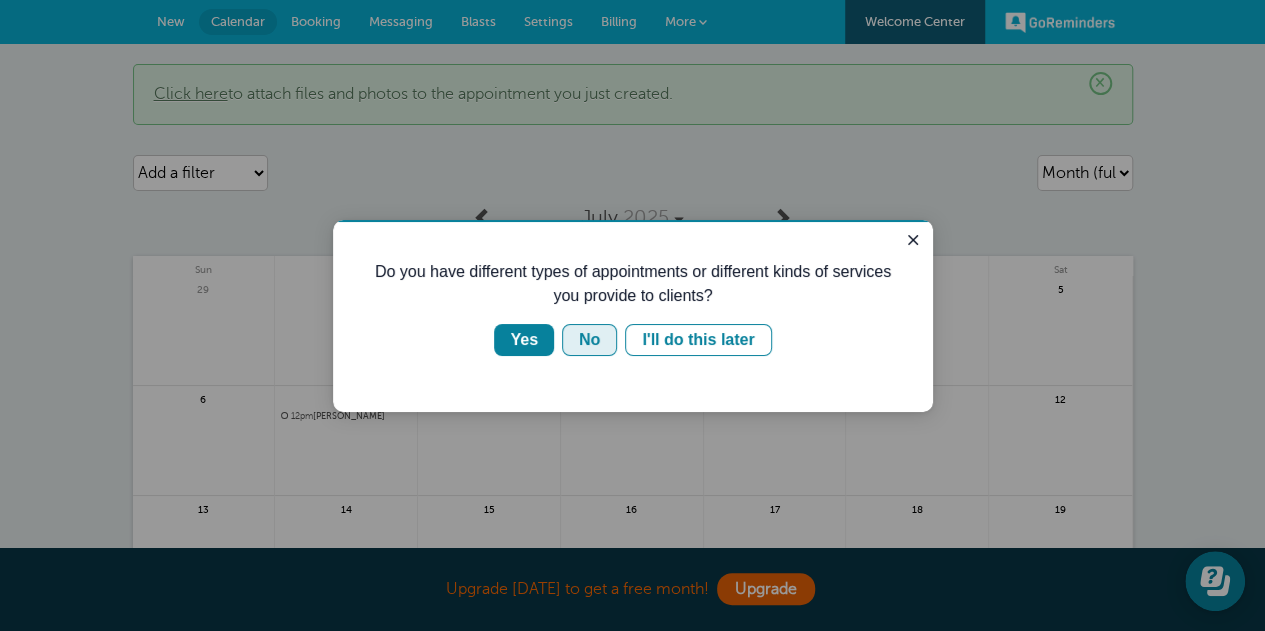 click on "No" at bounding box center [589, 340] 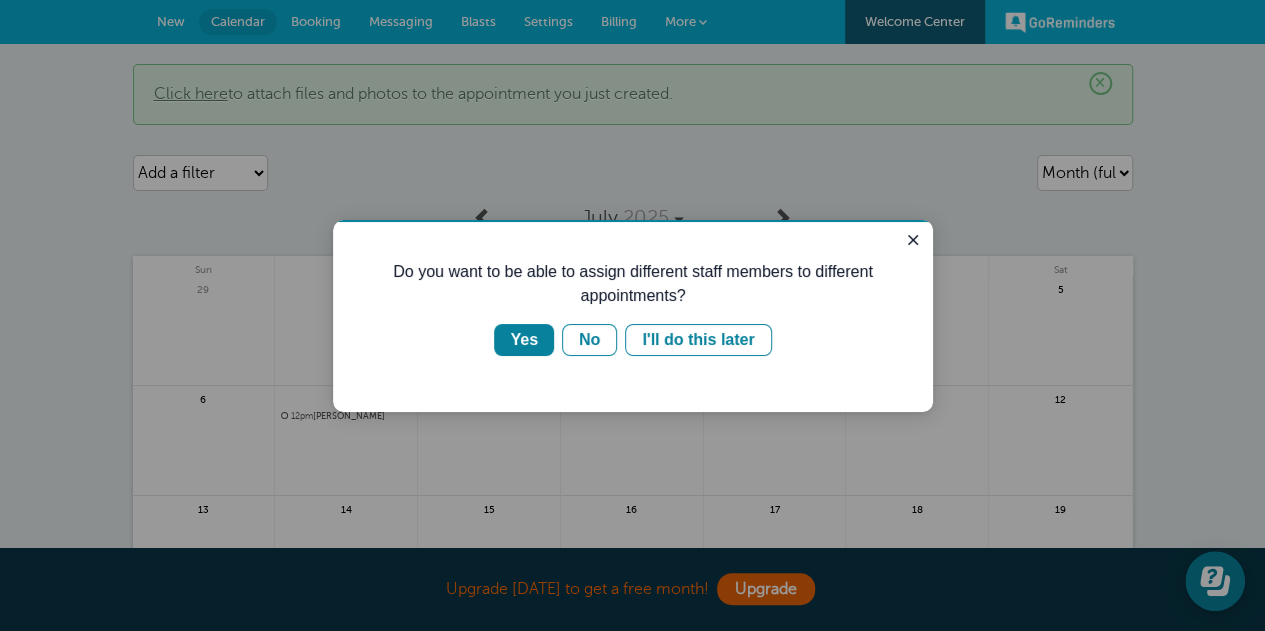 scroll, scrollTop: 0, scrollLeft: 0, axis: both 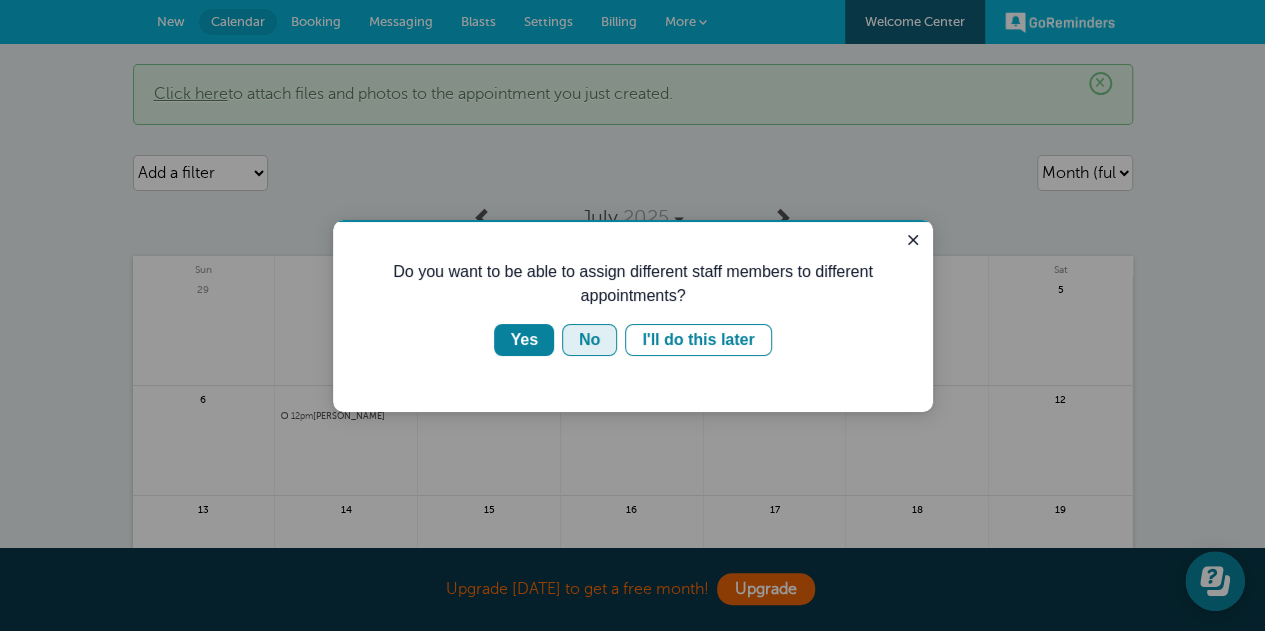 click on "No" at bounding box center [589, 340] 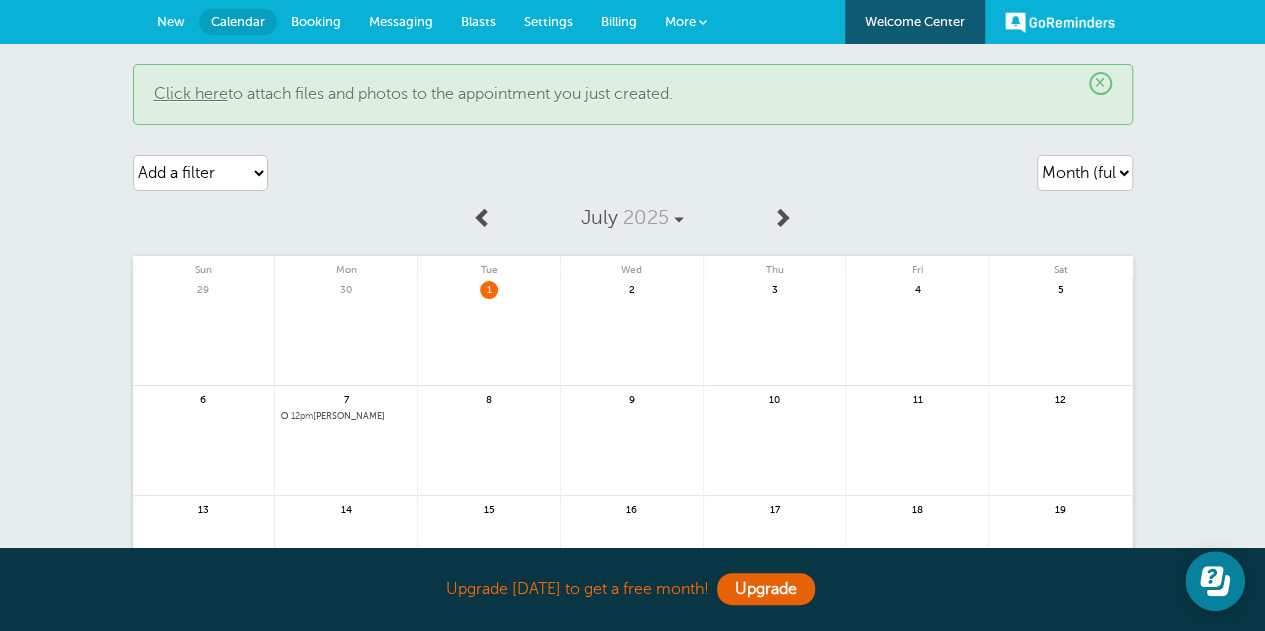 scroll, scrollTop: 0, scrollLeft: 0, axis: both 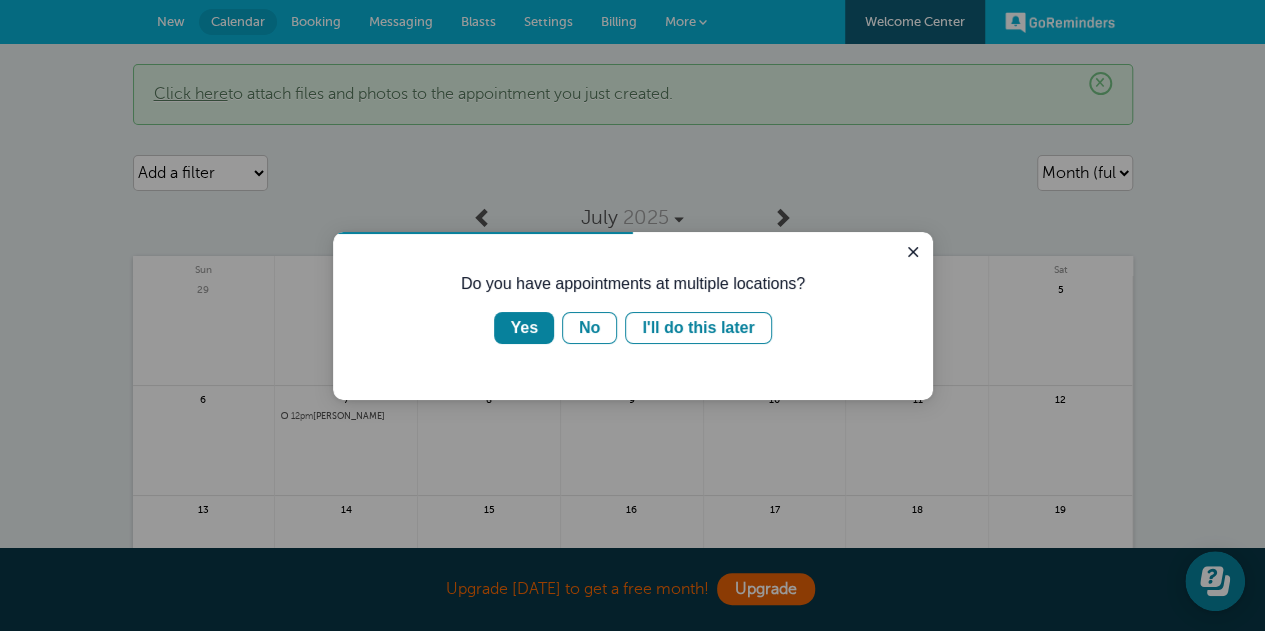click on "No" at bounding box center [589, 328] 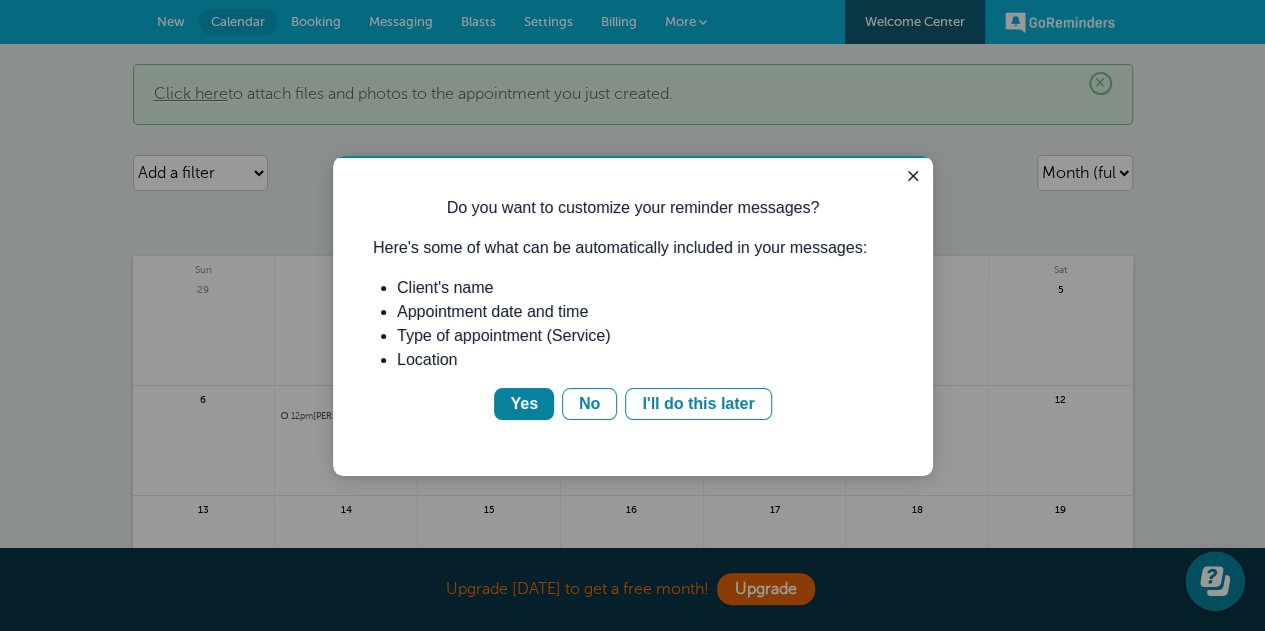 scroll, scrollTop: 0, scrollLeft: 0, axis: both 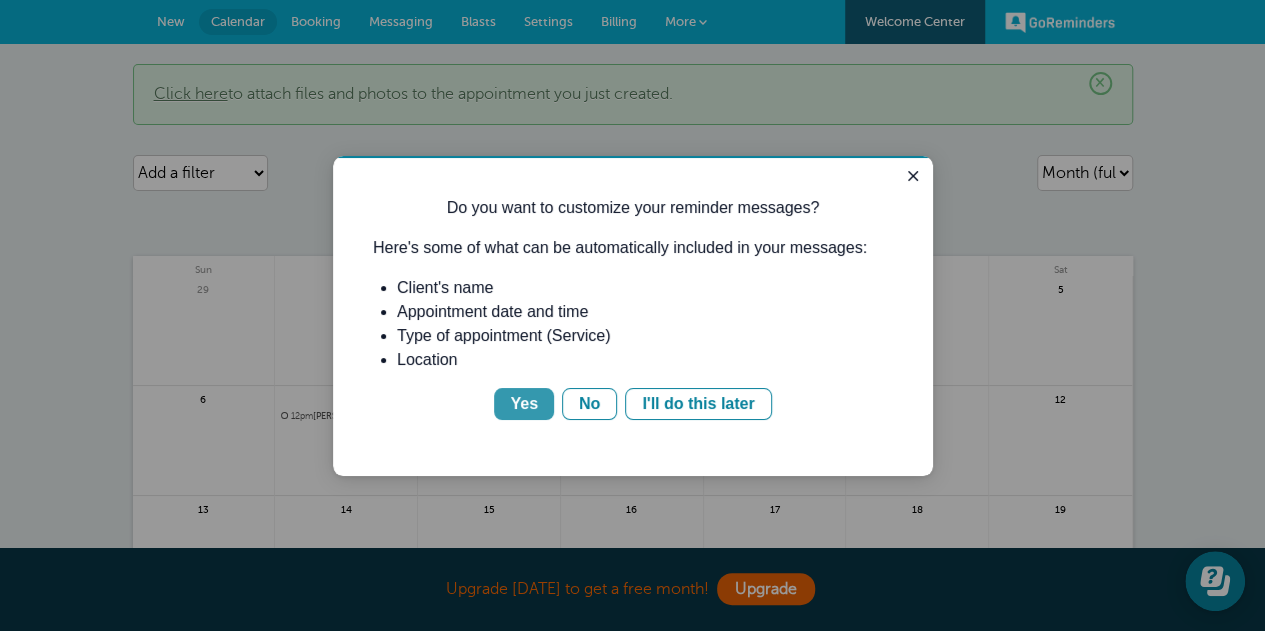 click on "Yes" at bounding box center [524, 404] 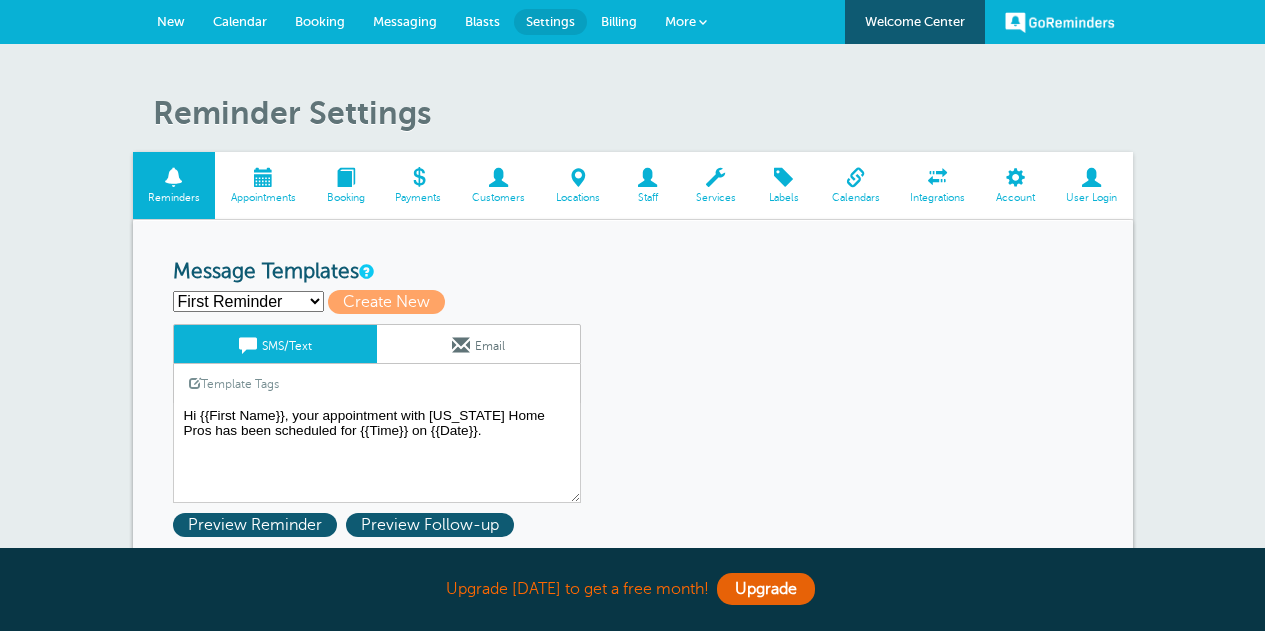 scroll, scrollTop: 0, scrollLeft: 0, axis: both 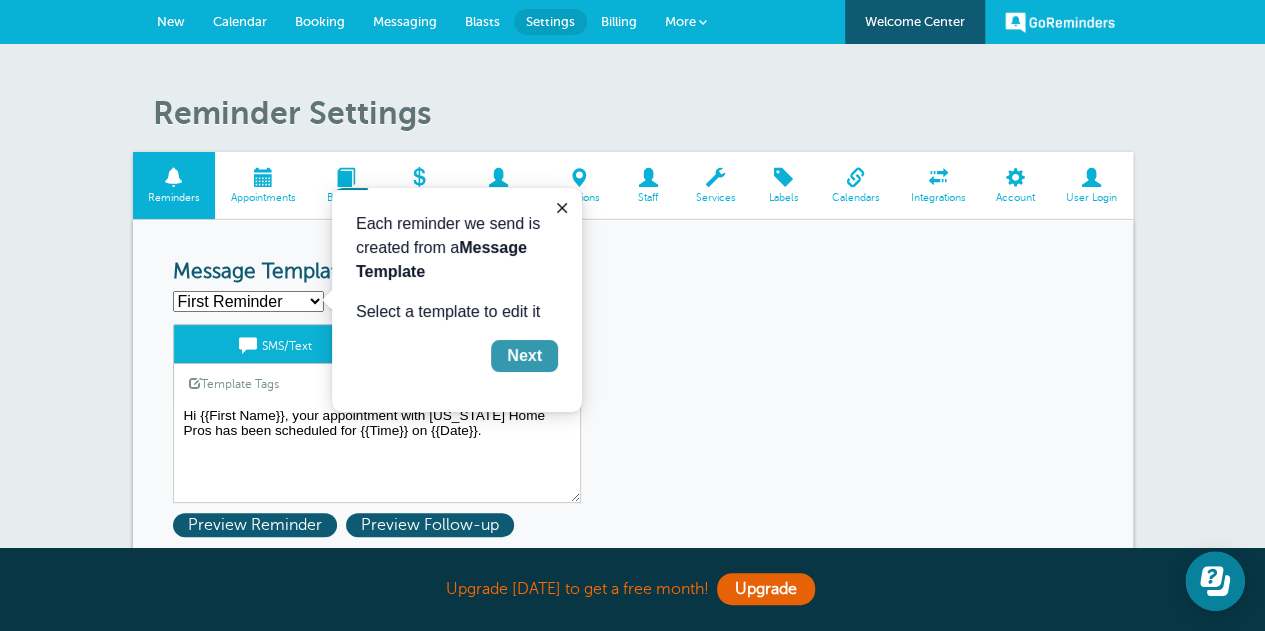 click on "Next" at bounding box center (524, 356) 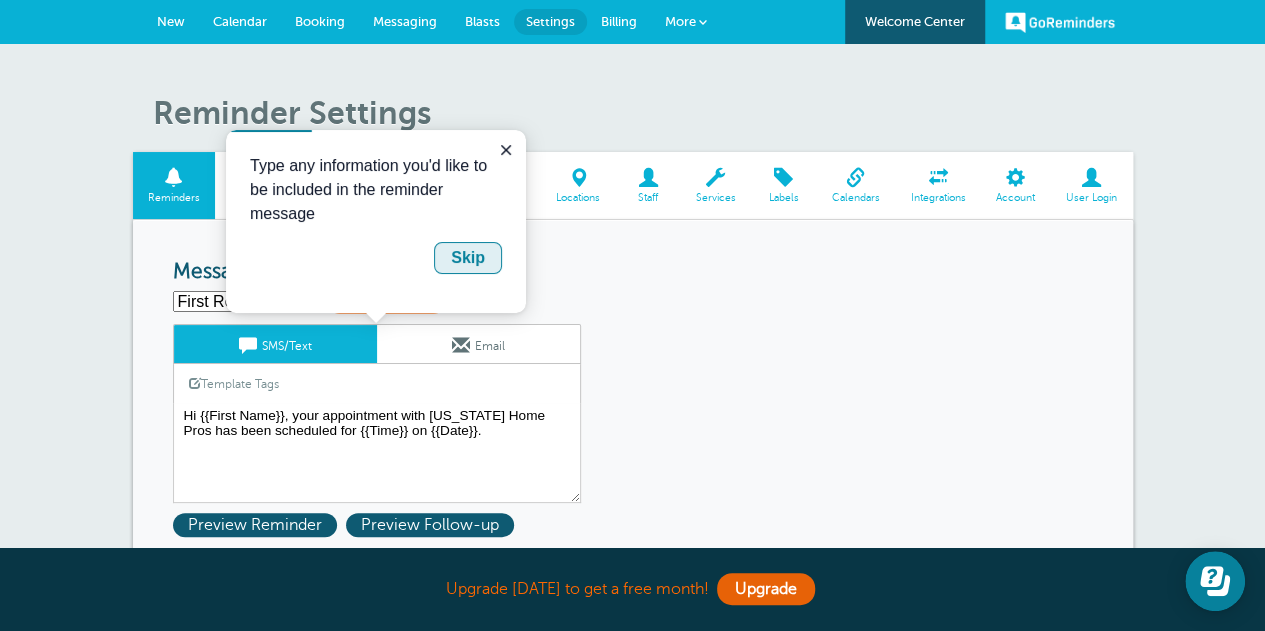 click on "Skip" at bounding box center (468, 258) 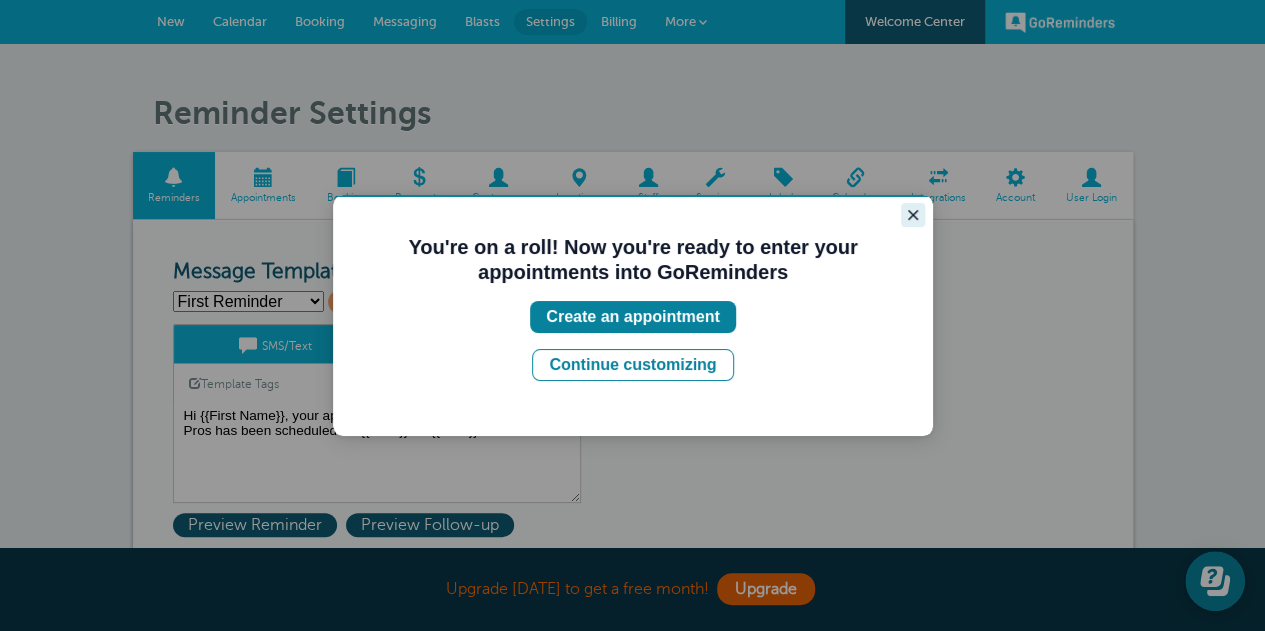 click 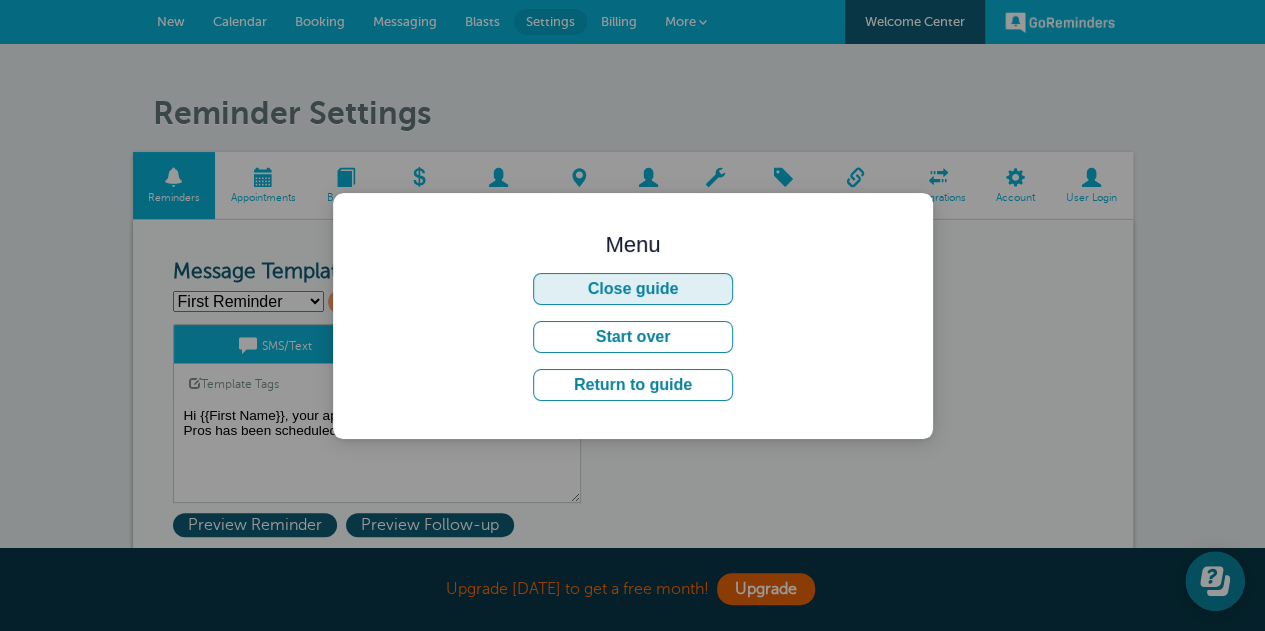 click on "Close guide" at bounding box center [633, 289] 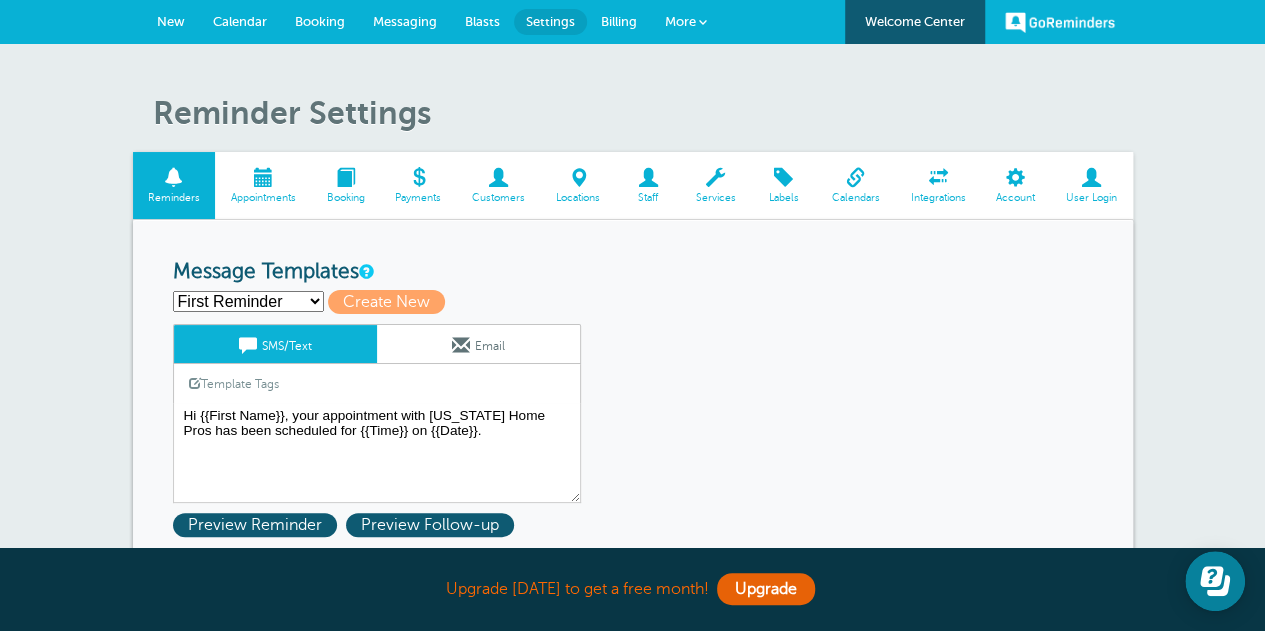 click on "Blasts" at bounding box center [482, 22] 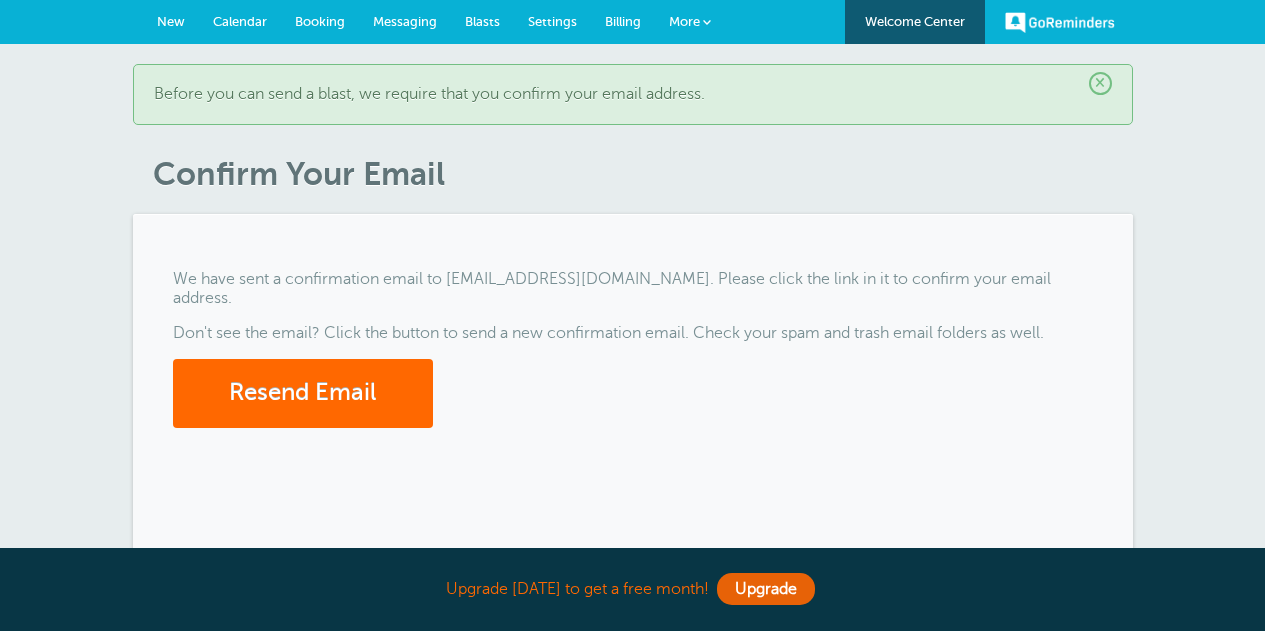 scroll, scrollTop: 0, scrollLeft: 0, axis: both 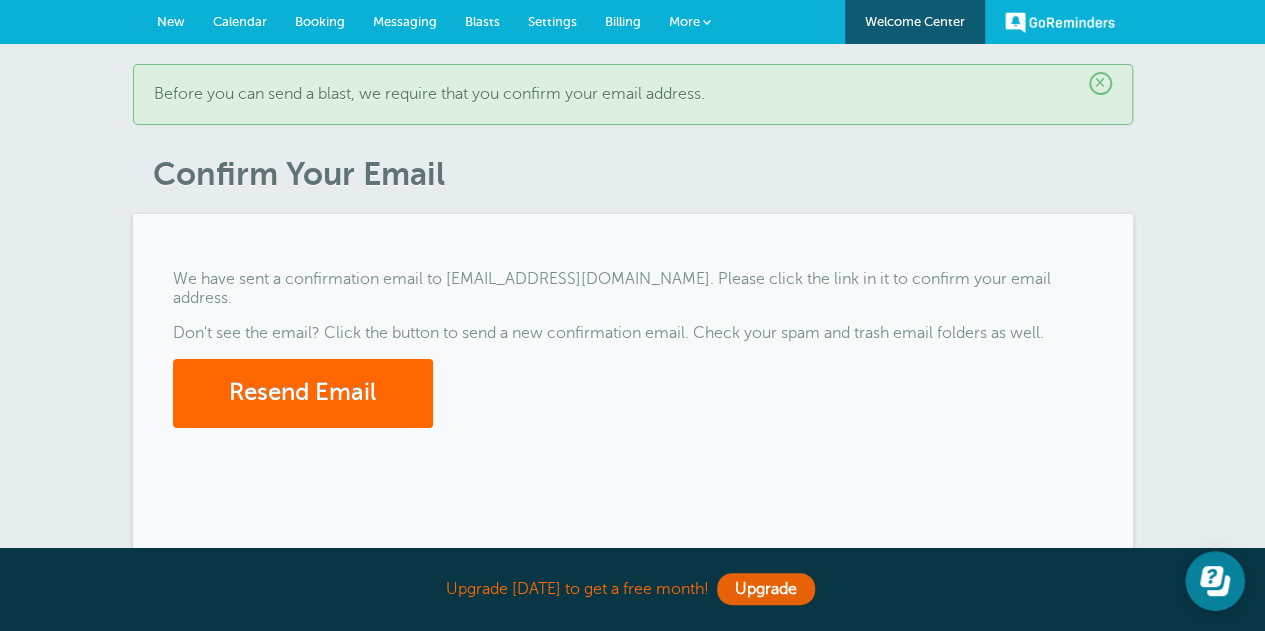 click on "New" at bounding box center (171, 21) 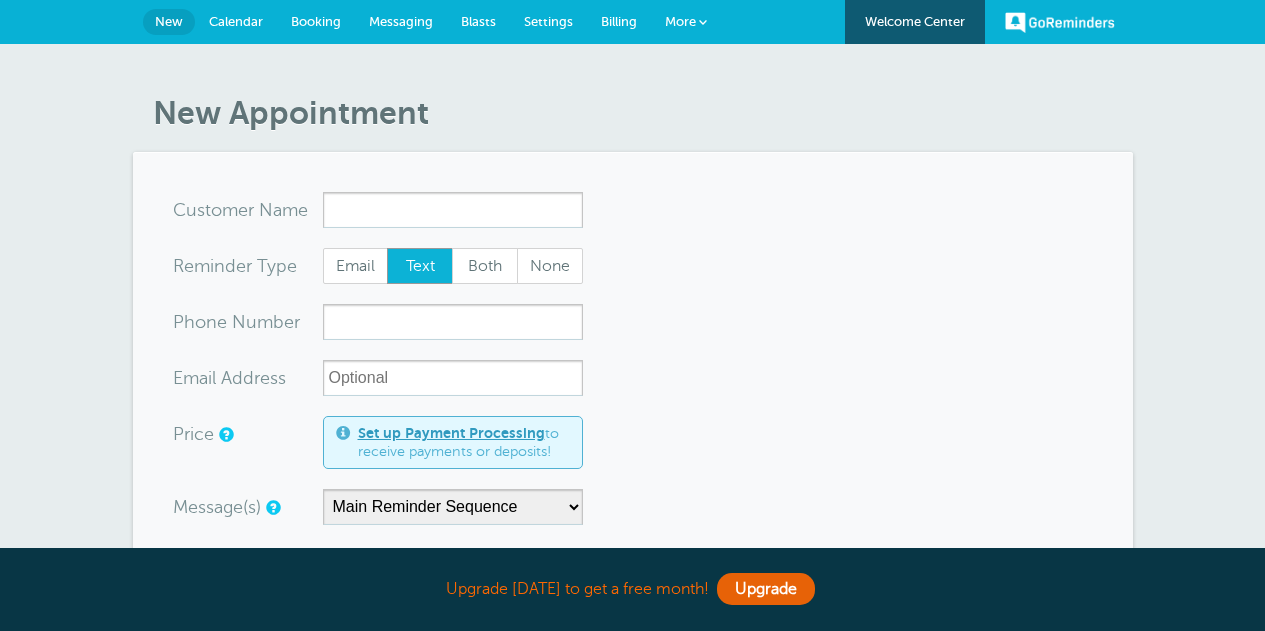 scroll, scrollTop: 0, scrollLeft: 0, axis: both 